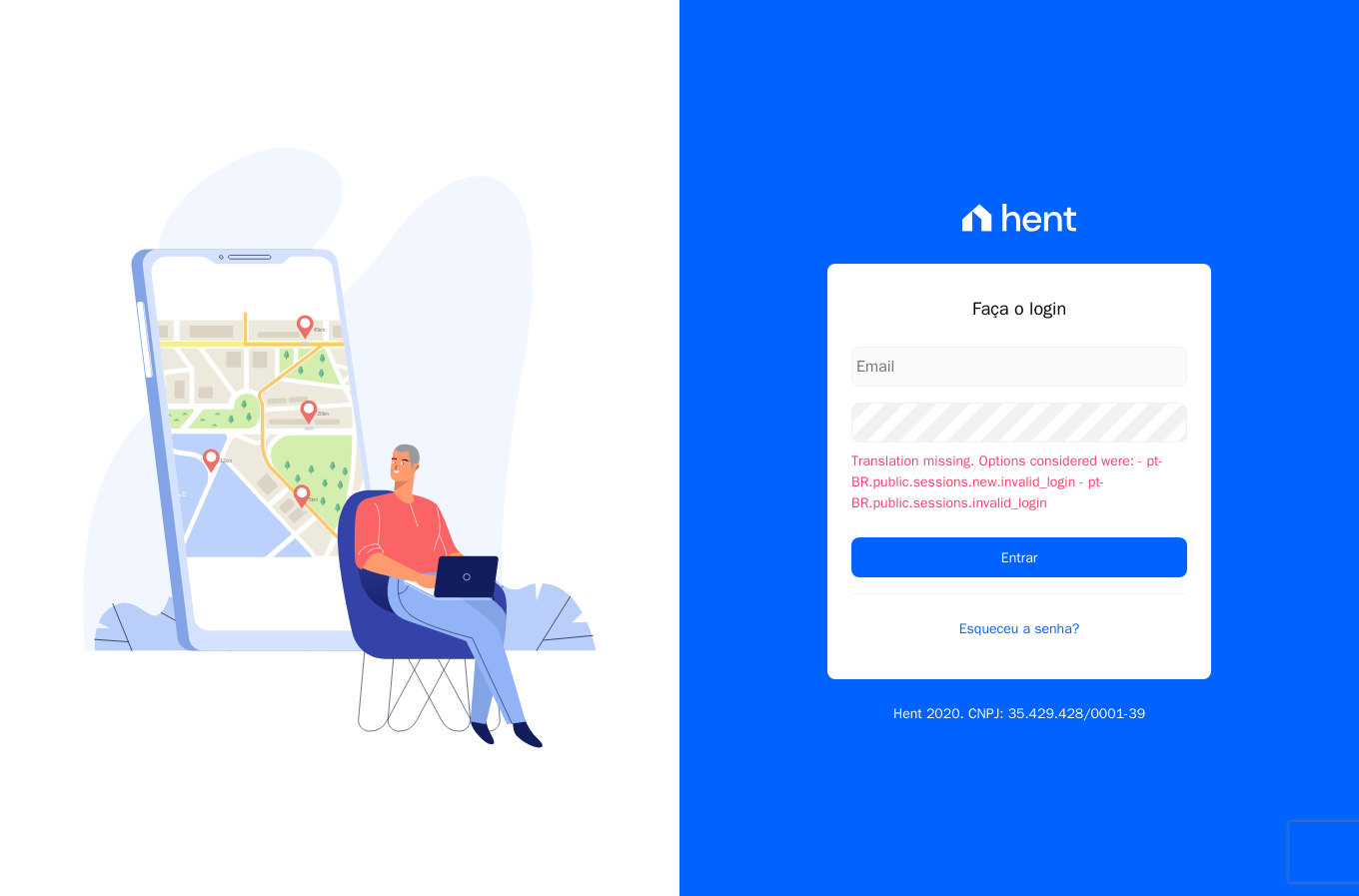 scroll, scrollTop: 0, scrollLeft: 0, axis: both 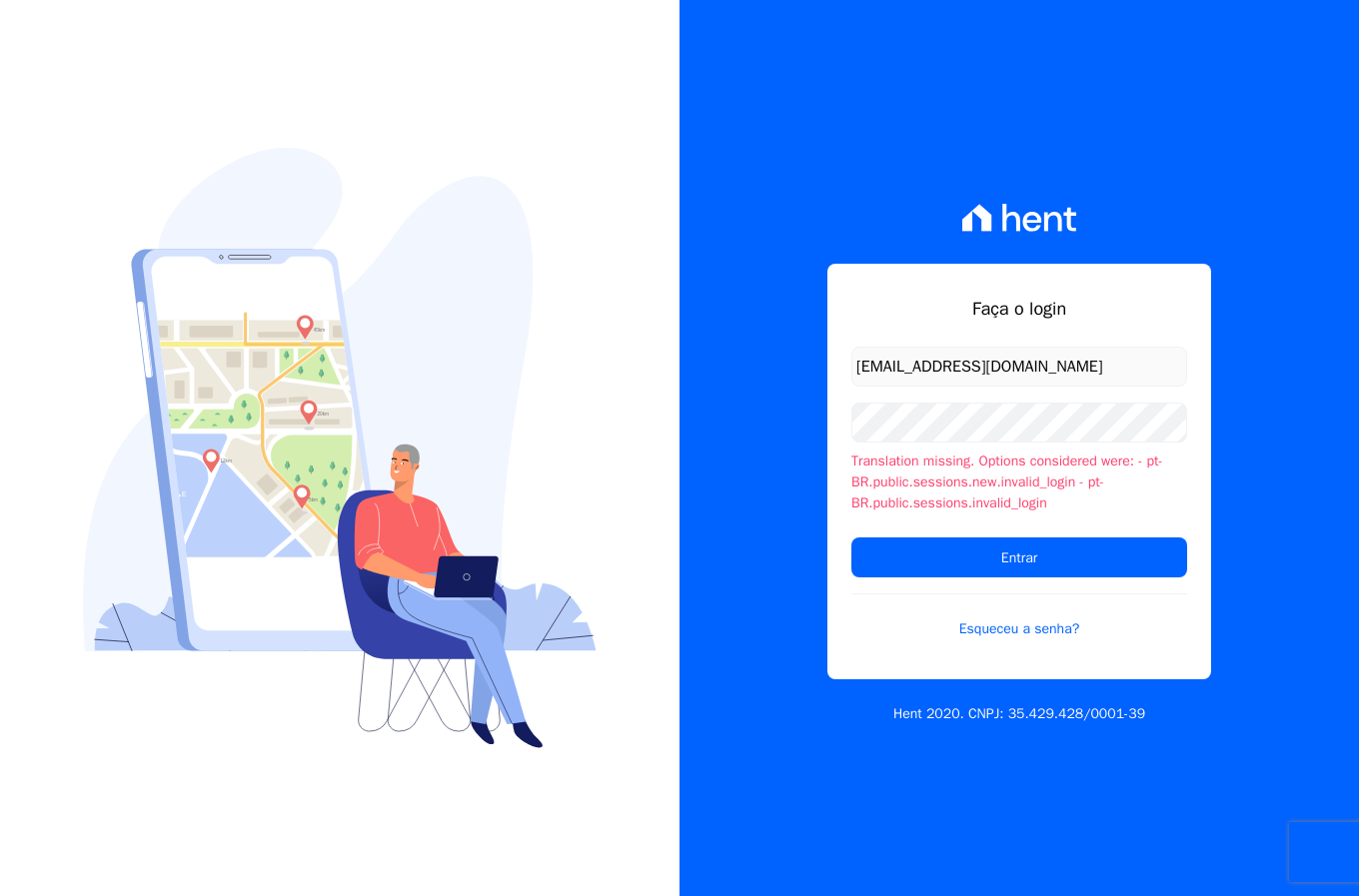 type on "[EMAIL_ADDRESS][DOMAIN_NAME]" 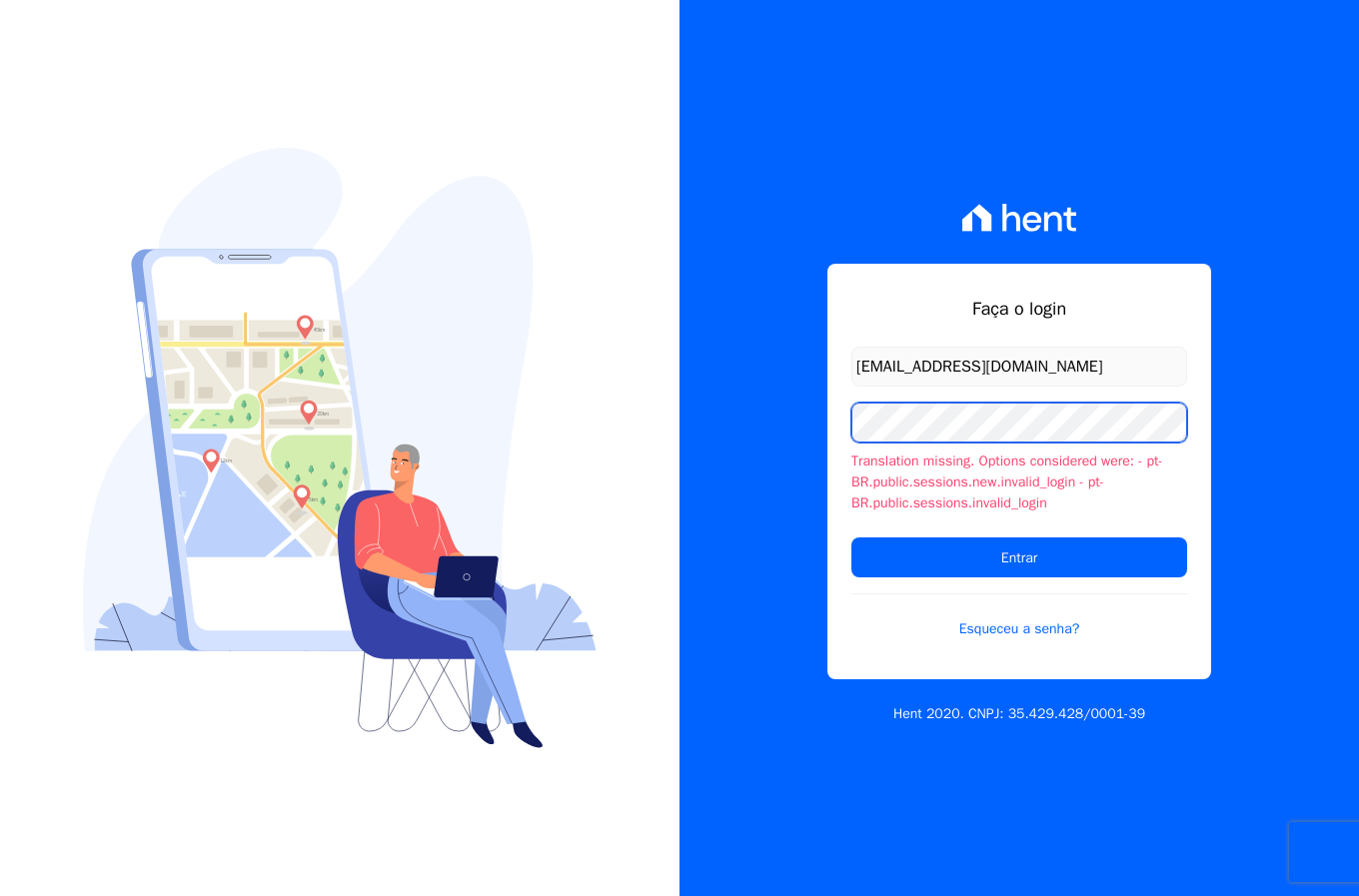 click on "Entrar" at bounding box center (1019, 557) 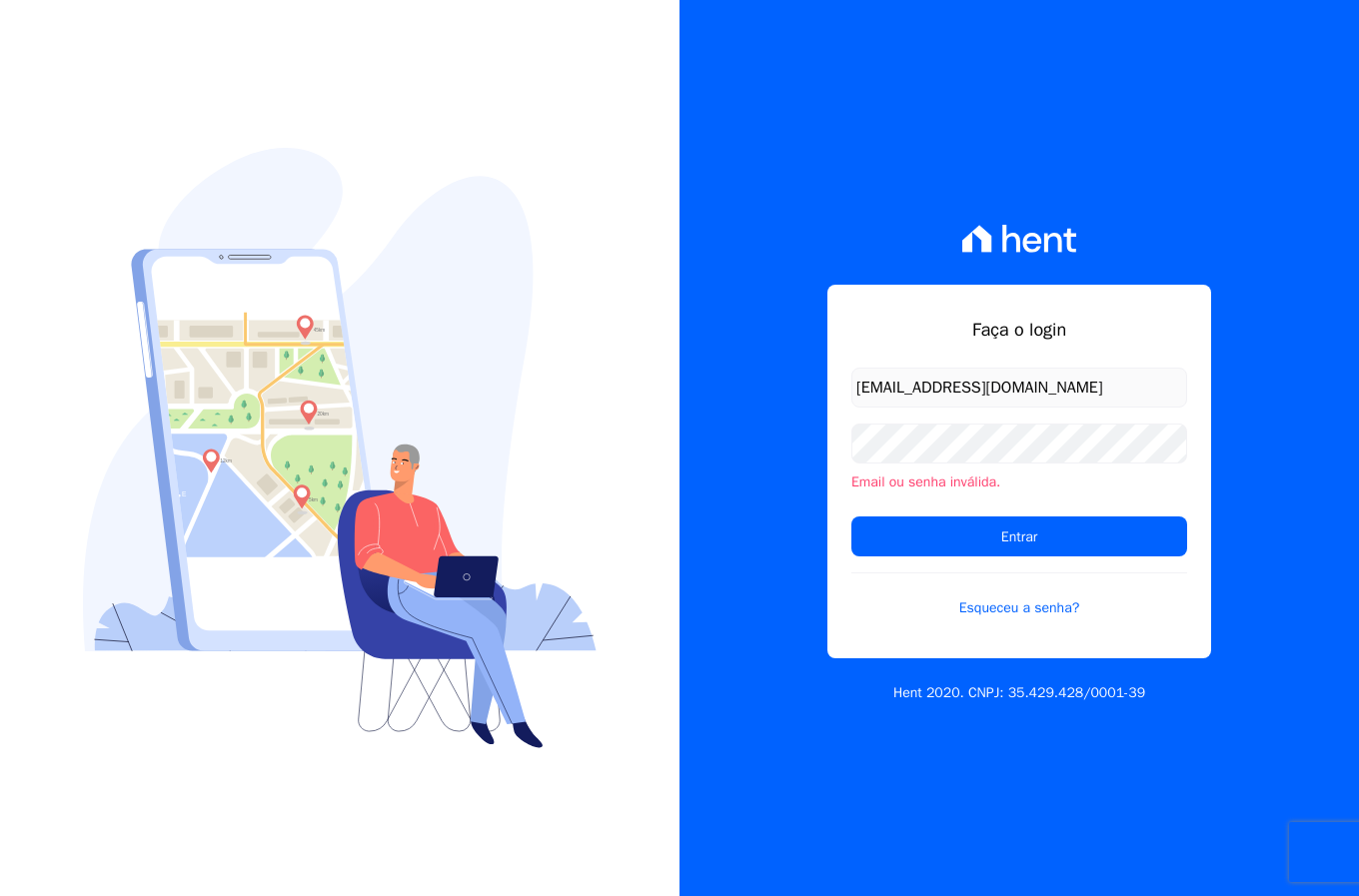 scroll, scrollTop: 0, scrollLeft: 0, axis: both 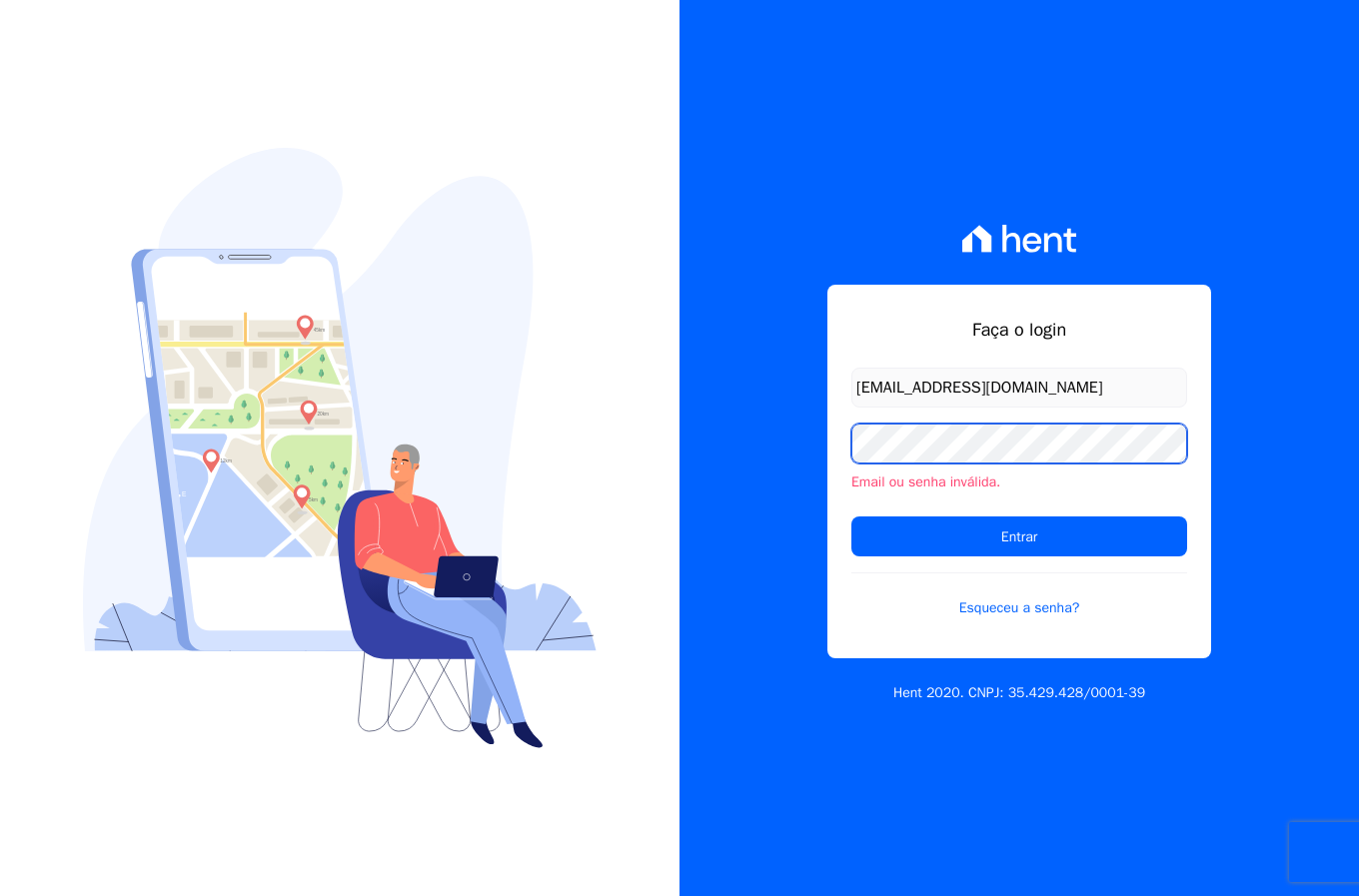 click on "Entrar" at bounding box center (1019, 536) 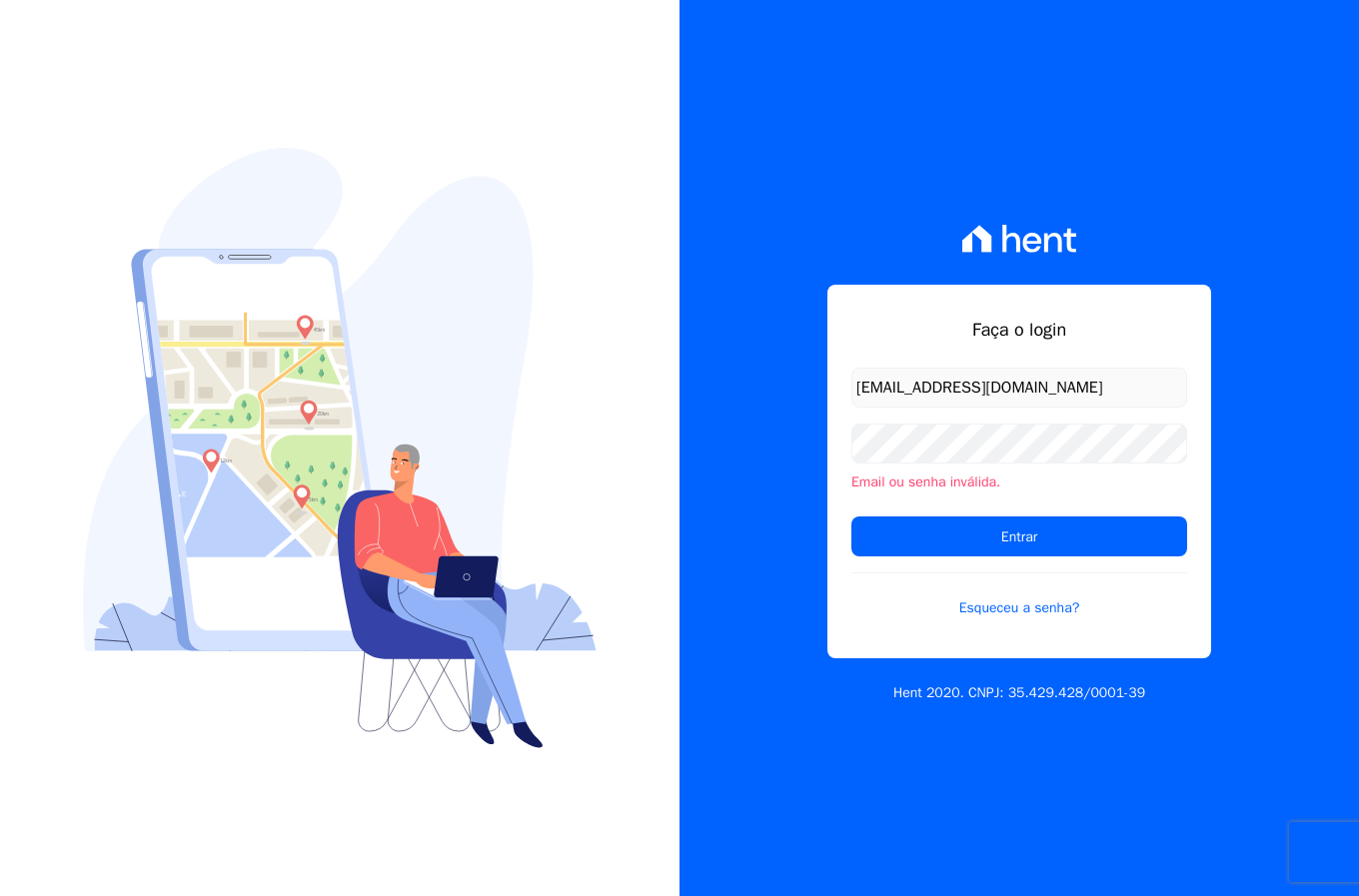 scroll, scrollTop: 0, scrollLeft: 0, axis: both 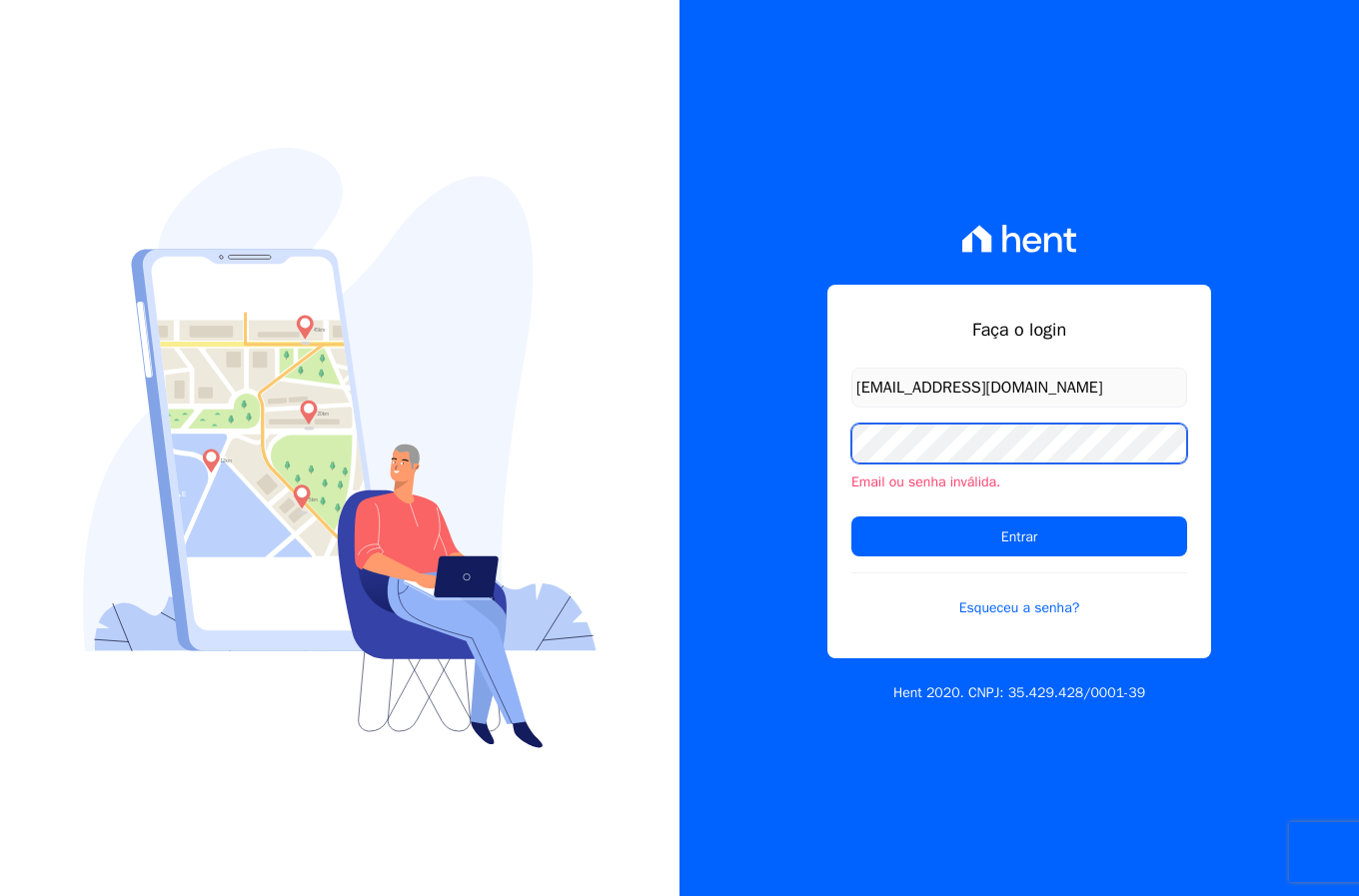 click on "Entrar" at bounding box center (1019, 536) 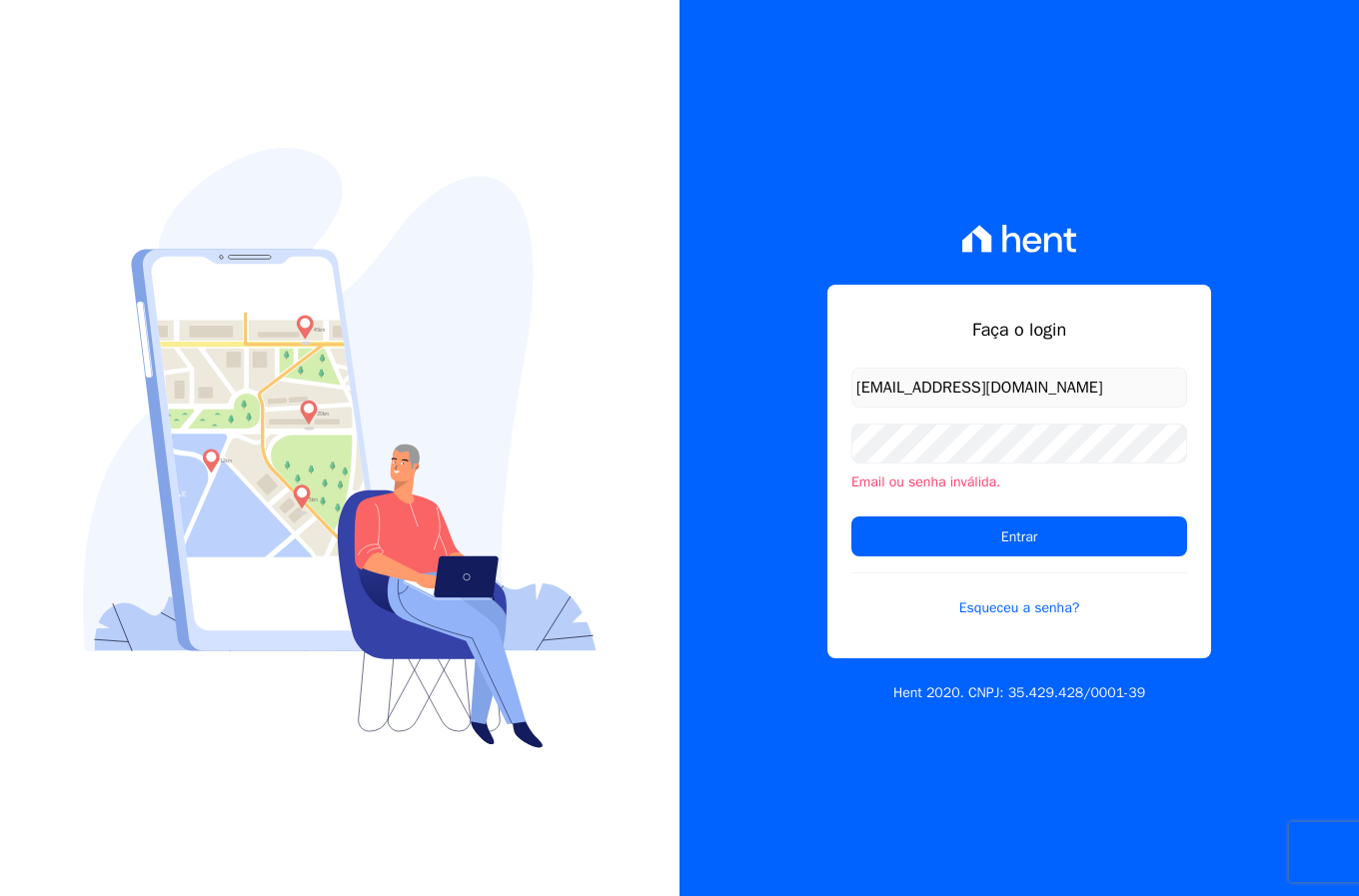 scroll, scrollTop: 0, scrollLeft: 0, axis: both 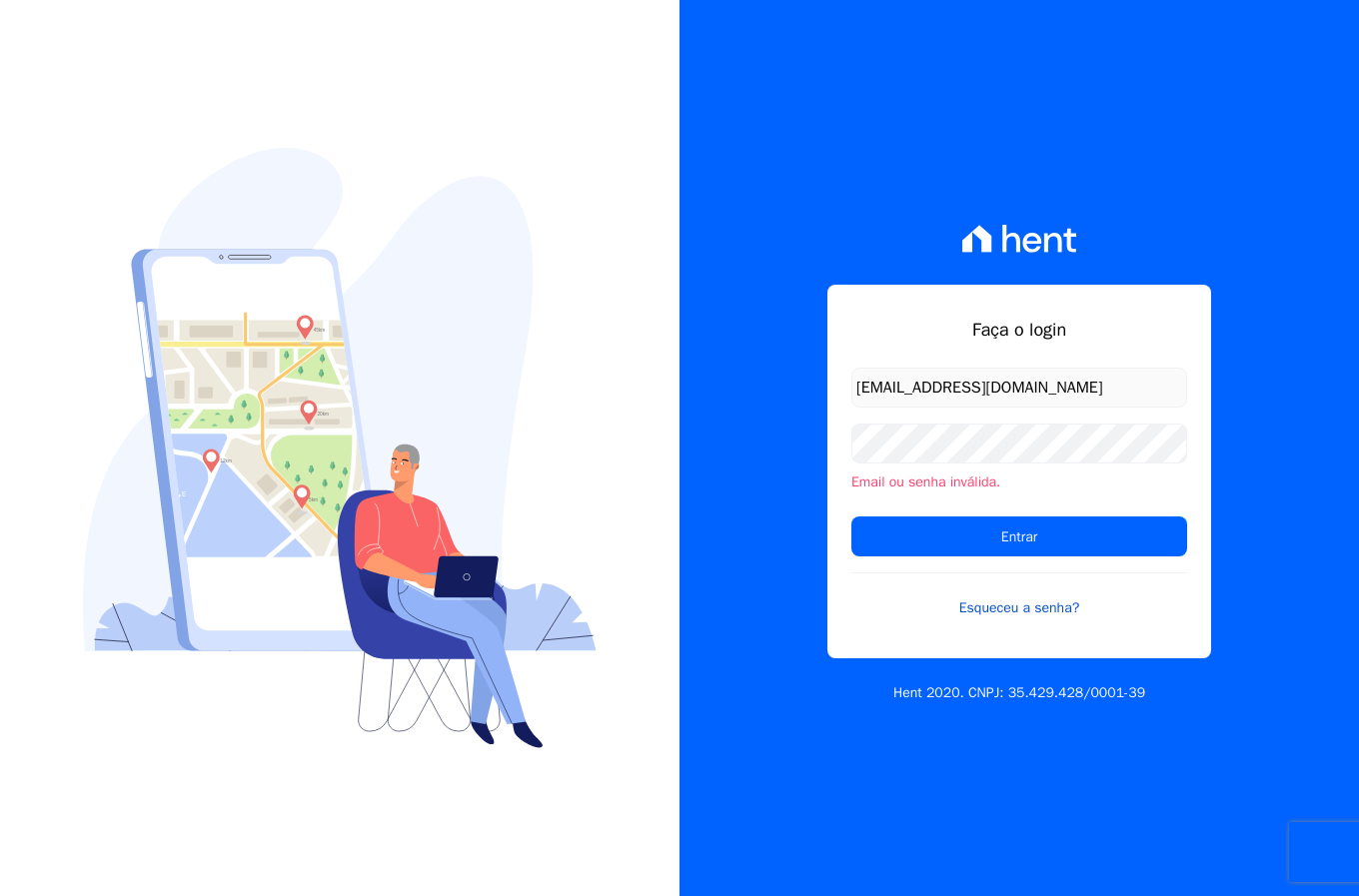 click on "Esqueceu a senha?" at bounding box center (1019, 595) 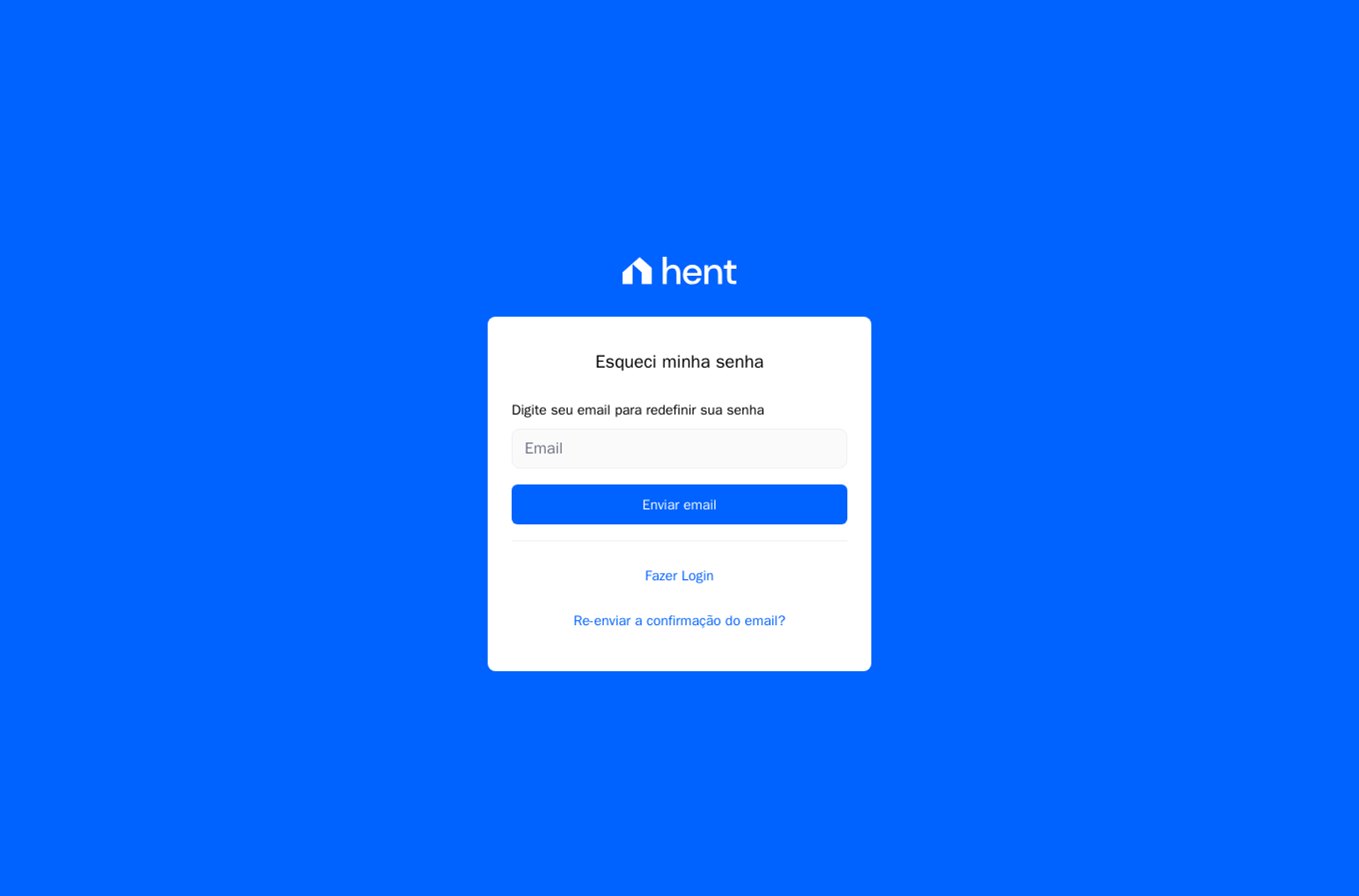 scroll, scrollTop: 0, scrollLeft: 0, axis: both 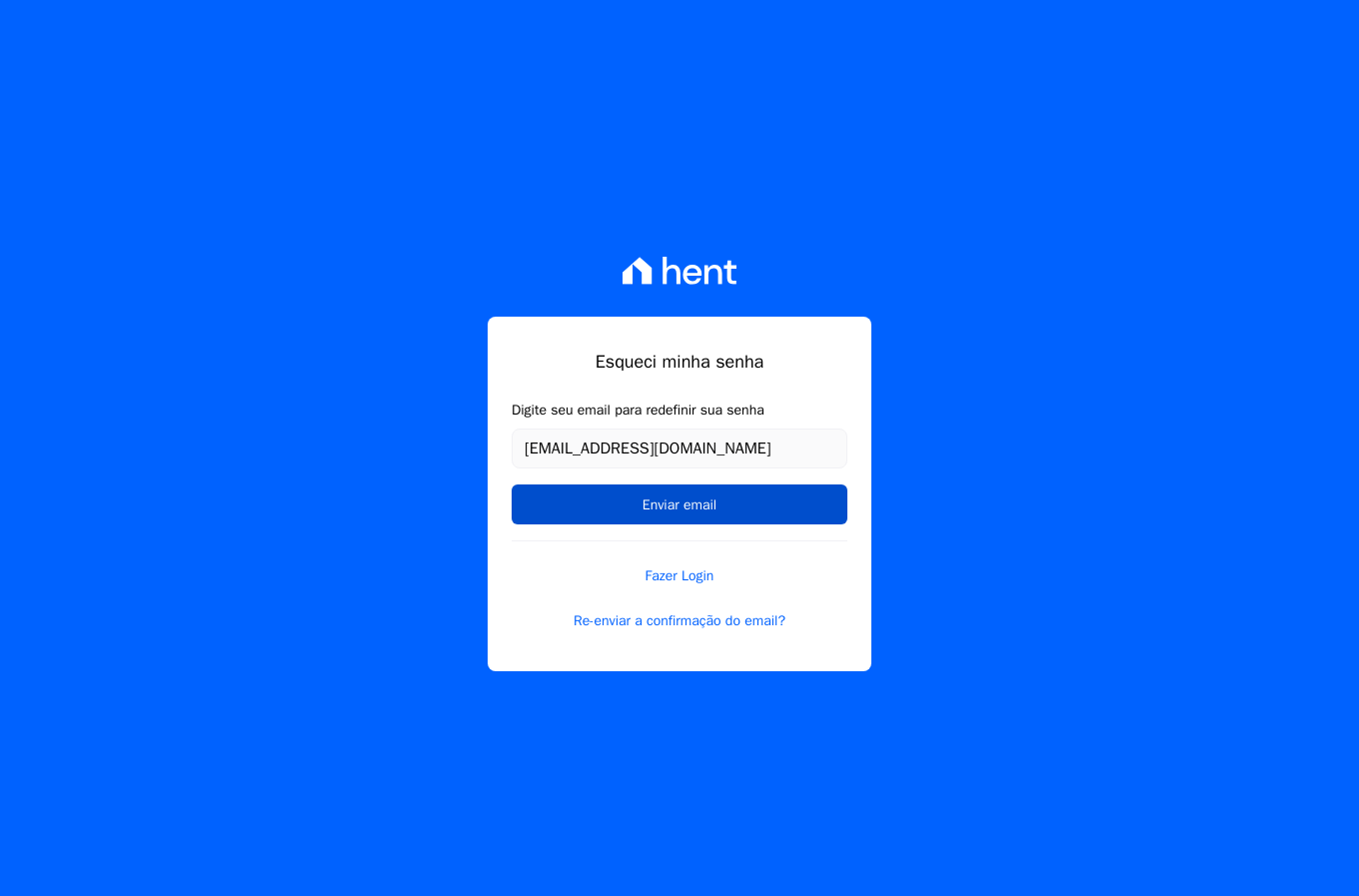 type on "[EMAIL_ADDRESS][DOMAIN_NAME]" 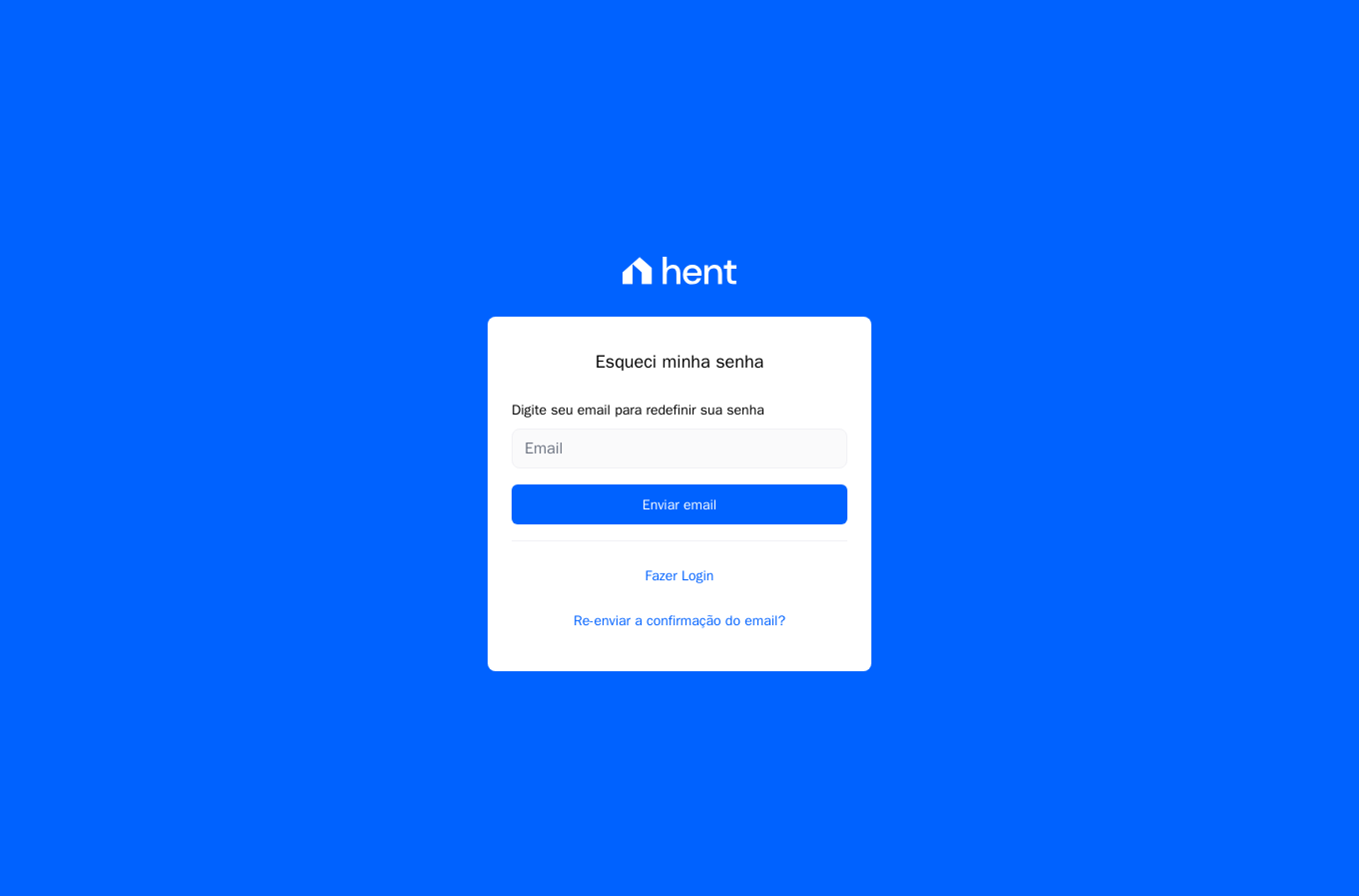 scroll, scrollTop: 0, scrollLeft: 0, axis: both 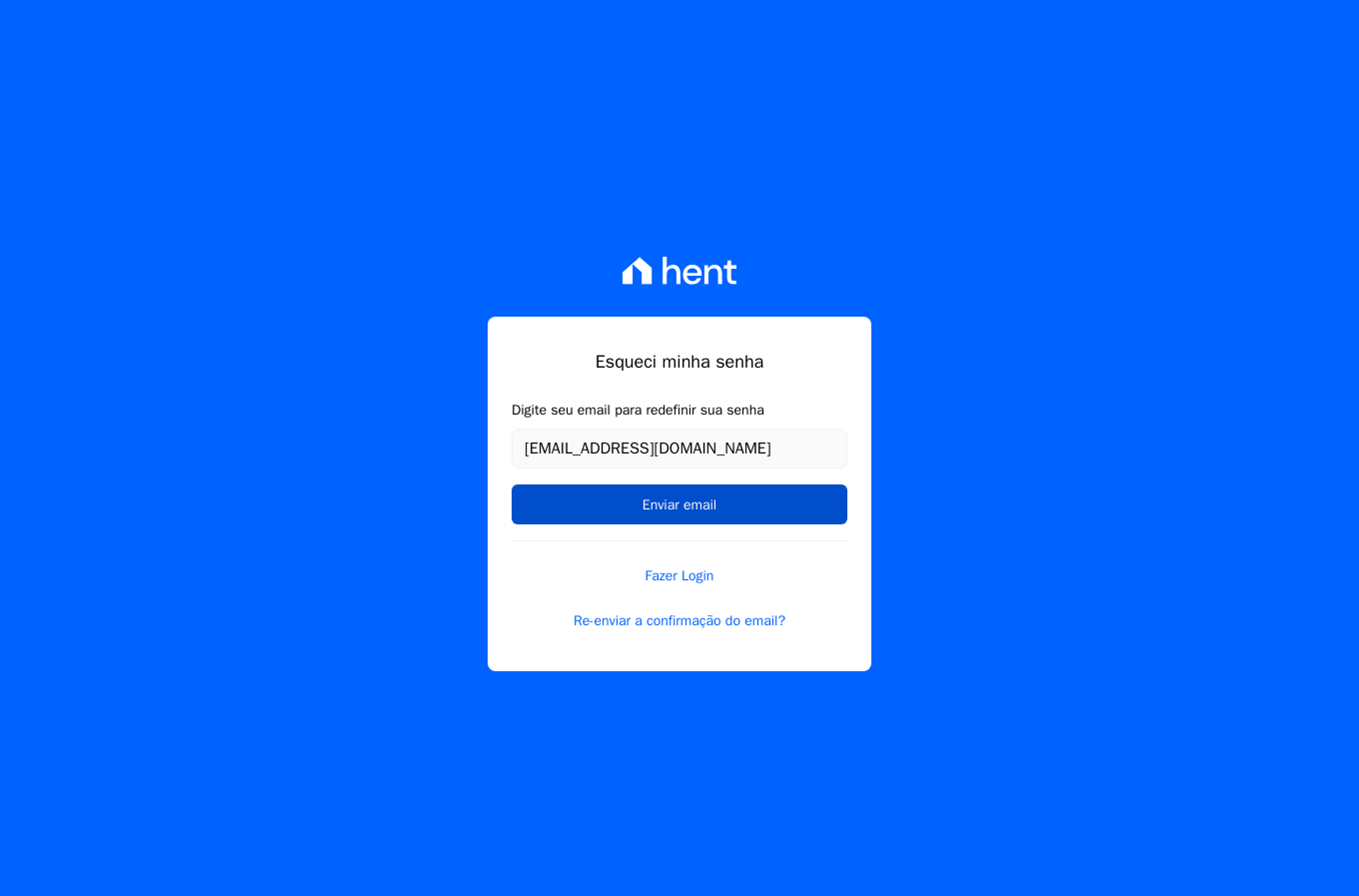 type on "[EMAIL_ADDRESS][DOMAIN_NAME]" 